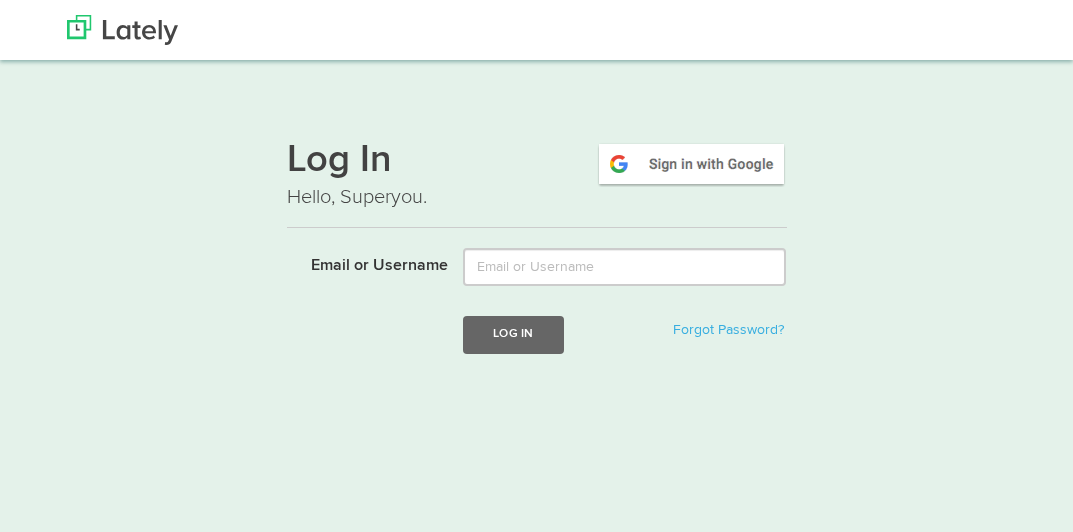 scroll, scrollTop: 0, scrollLeft: 0, axis: both 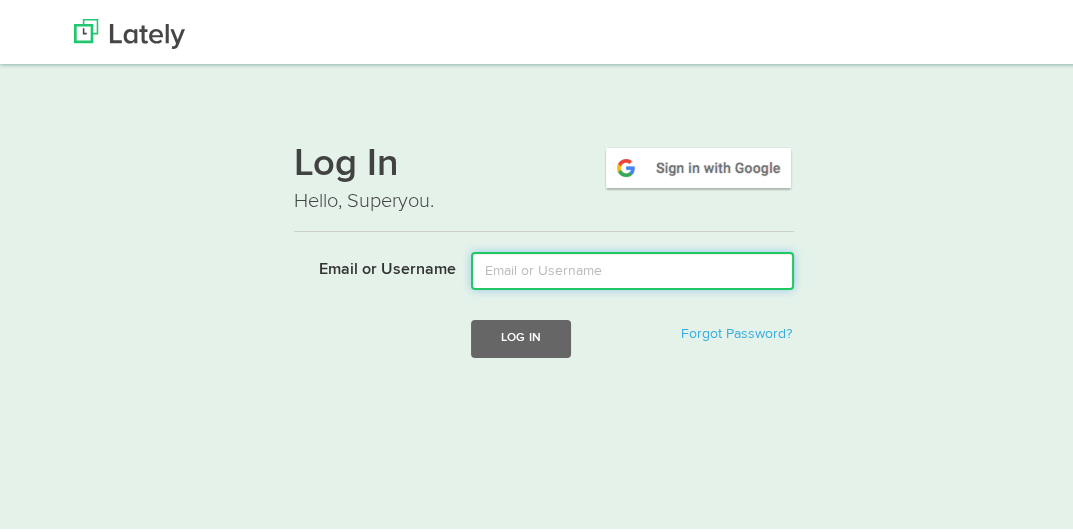 click on "Email or Username" at bounding box center (632, 267) 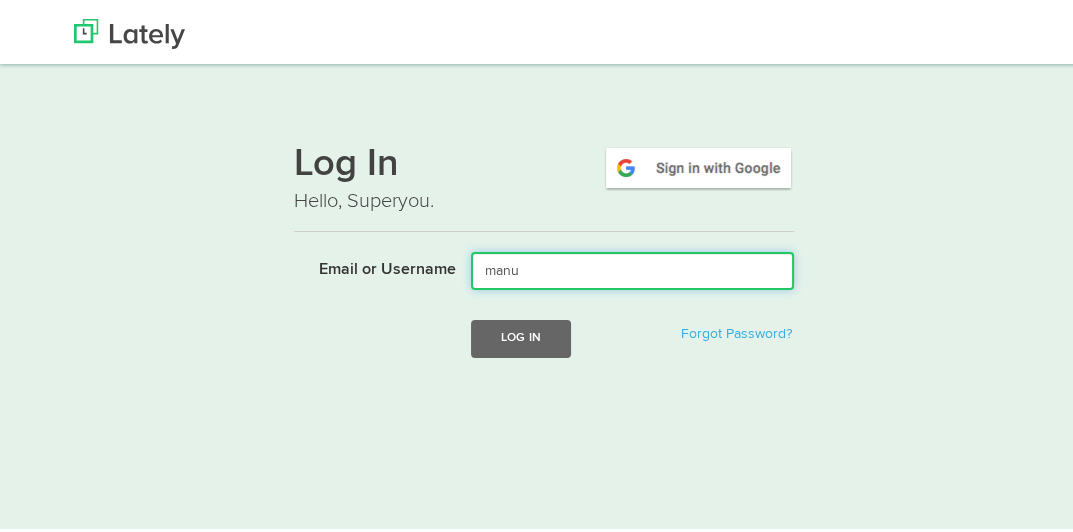 type on "[EMAIL]" 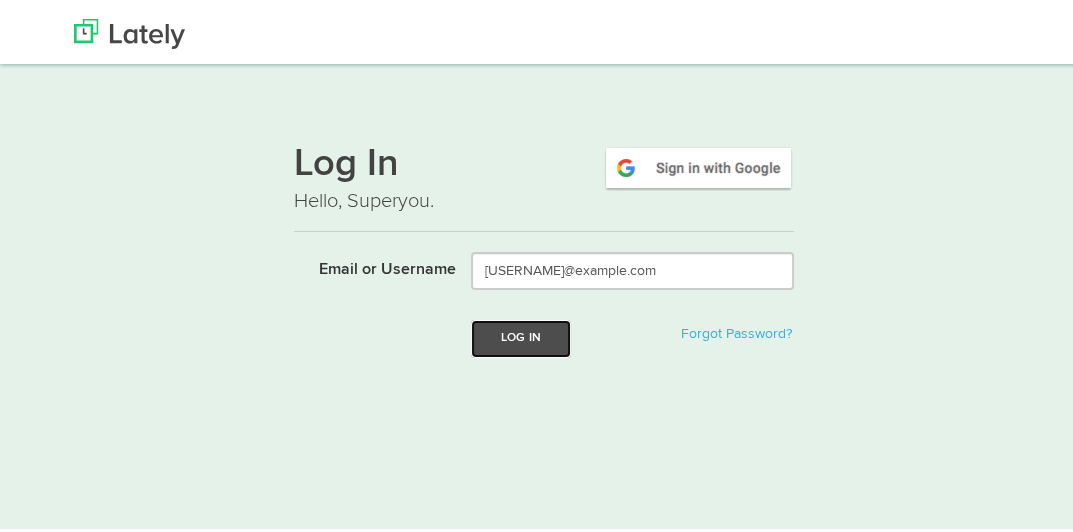 click on "Log In" at bounding box center (521, 334) 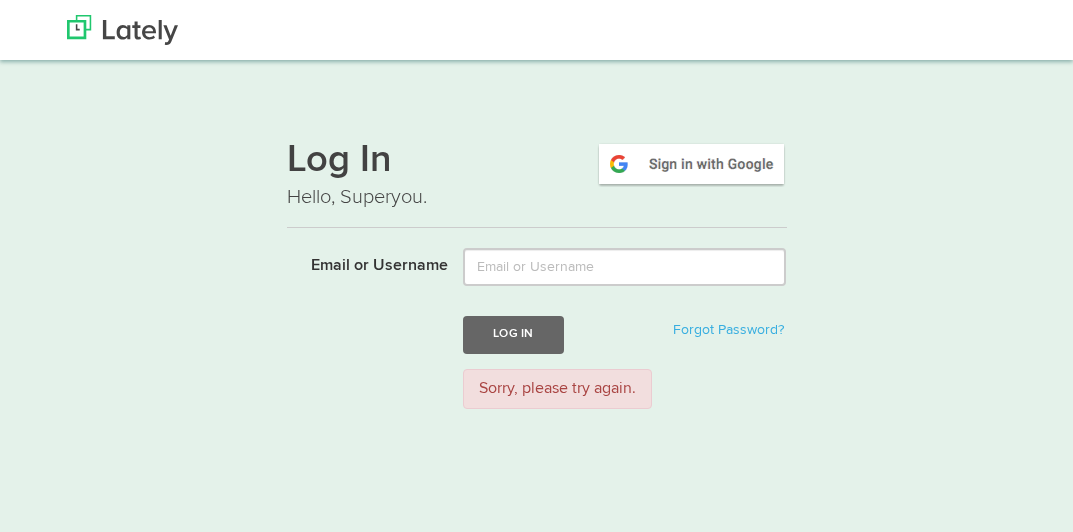 scroll, scrollTop: 0, scrollLeft: 0, axis: both 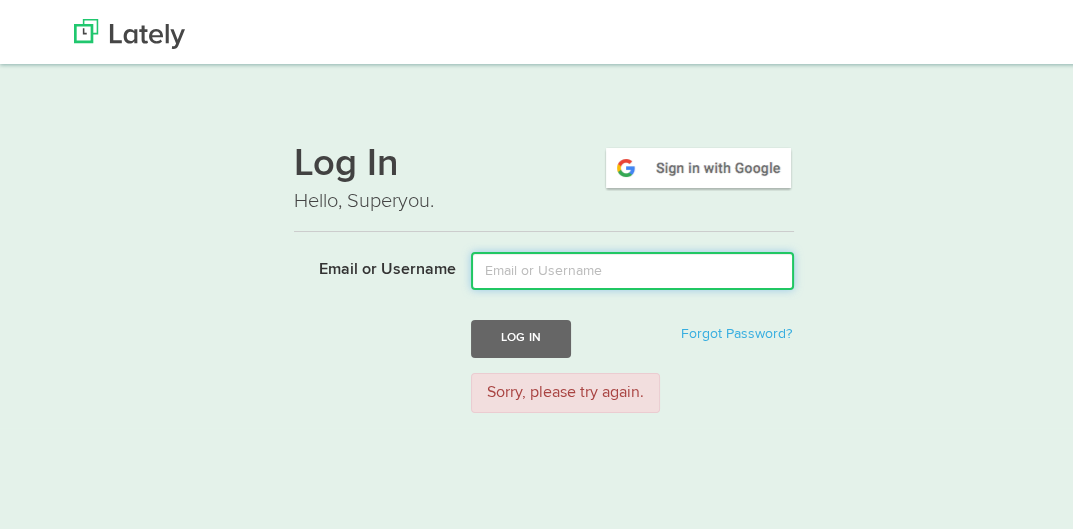 click on "Email or Username" at bounding box center (632, 267) 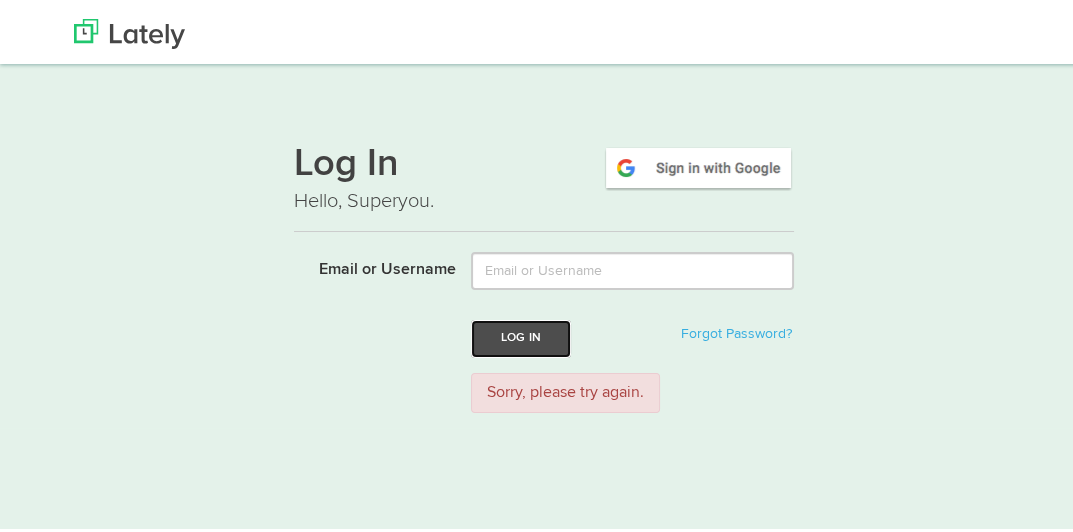 click on "Log In" at bounding box center [521, 334] 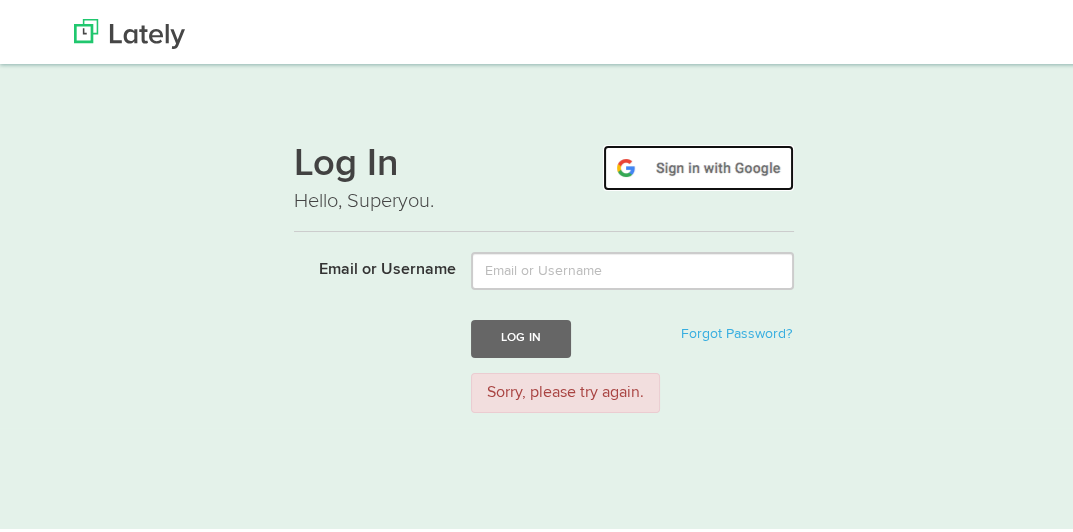 click at bounding box center [698, 164] 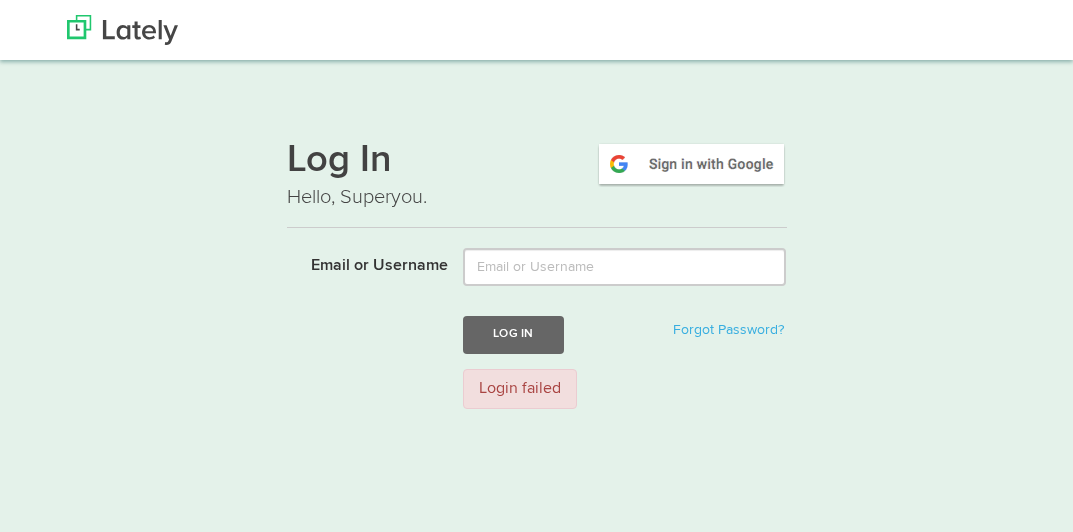 scroll, scrollTop: 0, scrollLeft: 0, axis: both 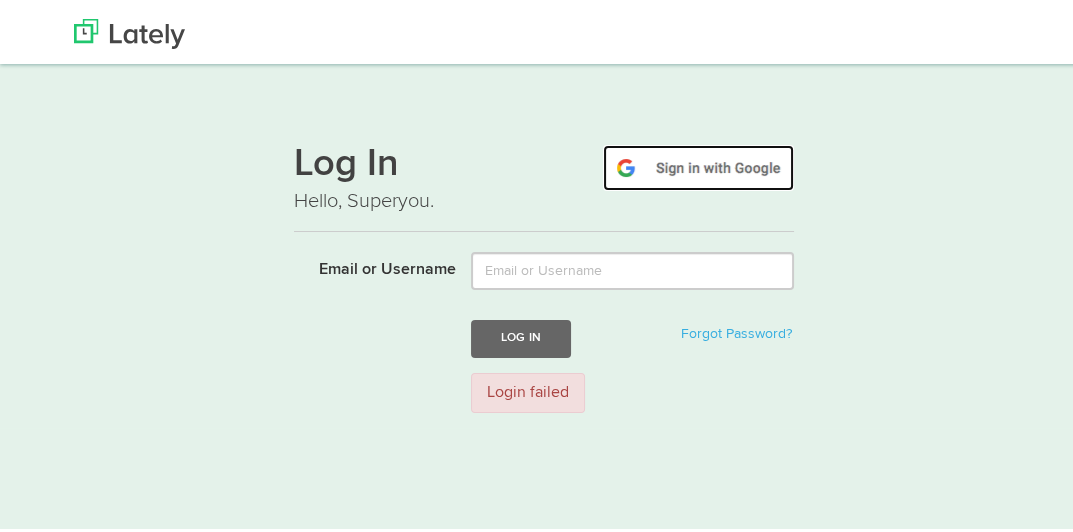 click at bounding box center (698, 164) 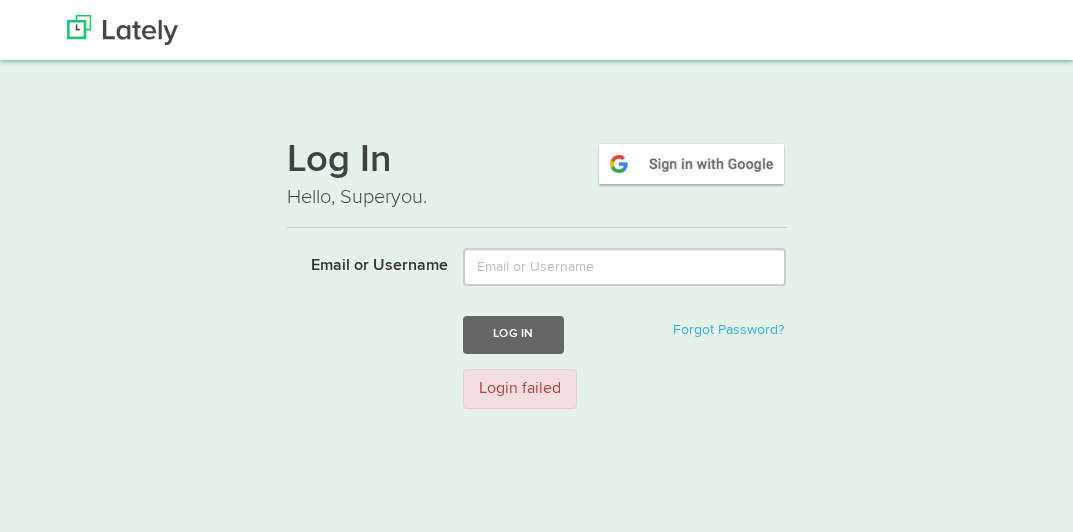 scroll, scrollTop: 0, scrollLeft: 0, axis: both 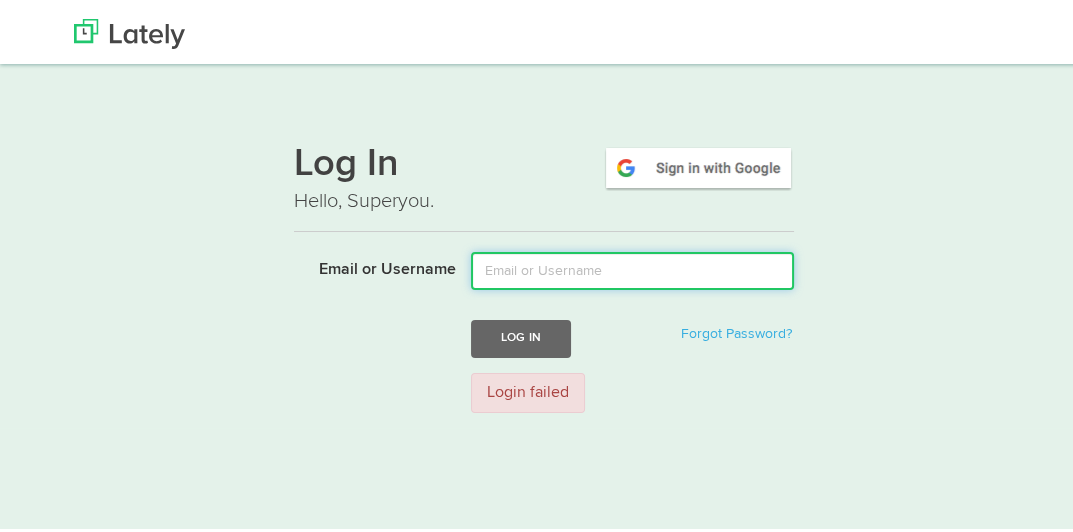 click on "Email or Username" at bounding box center (632, 267) 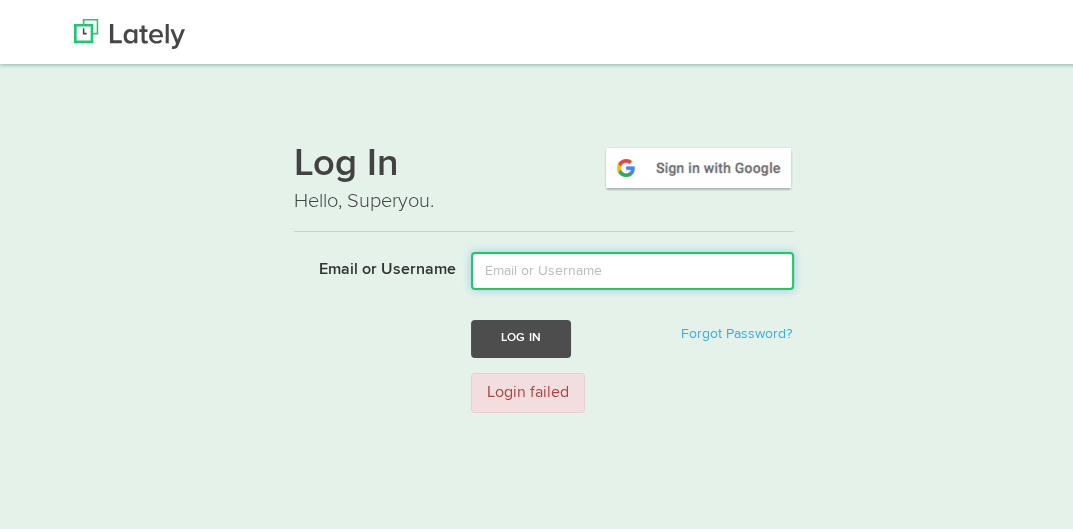 type on "[EMAIL]" 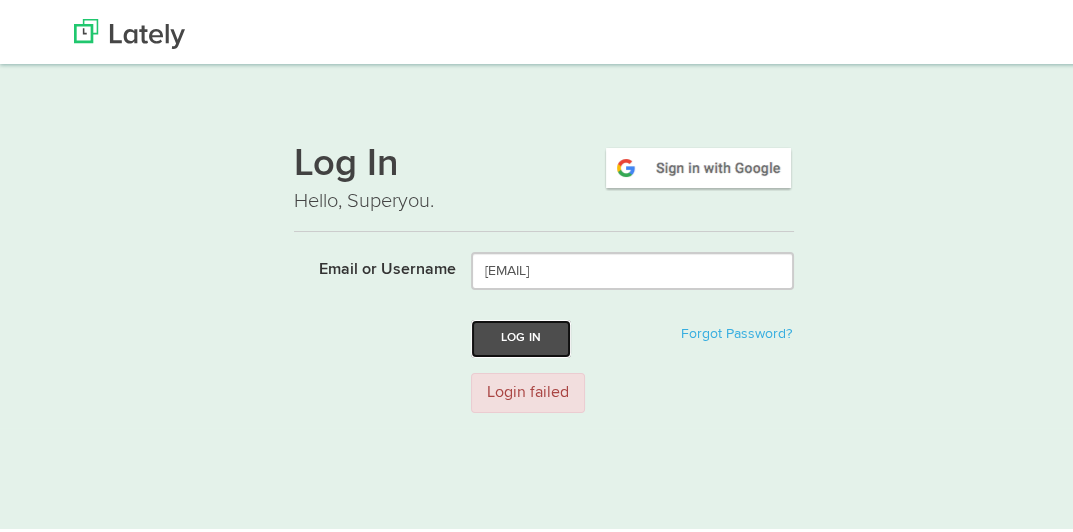 click on "Log In" at bounding box center [521, 334] 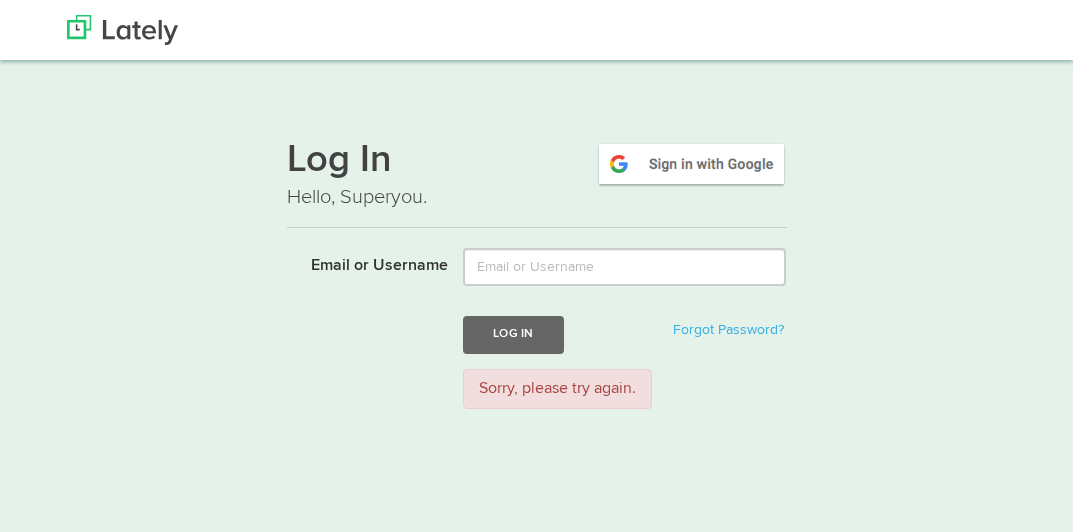 scroll, scrollTop: 0, scrollLeft: 0, axis: both 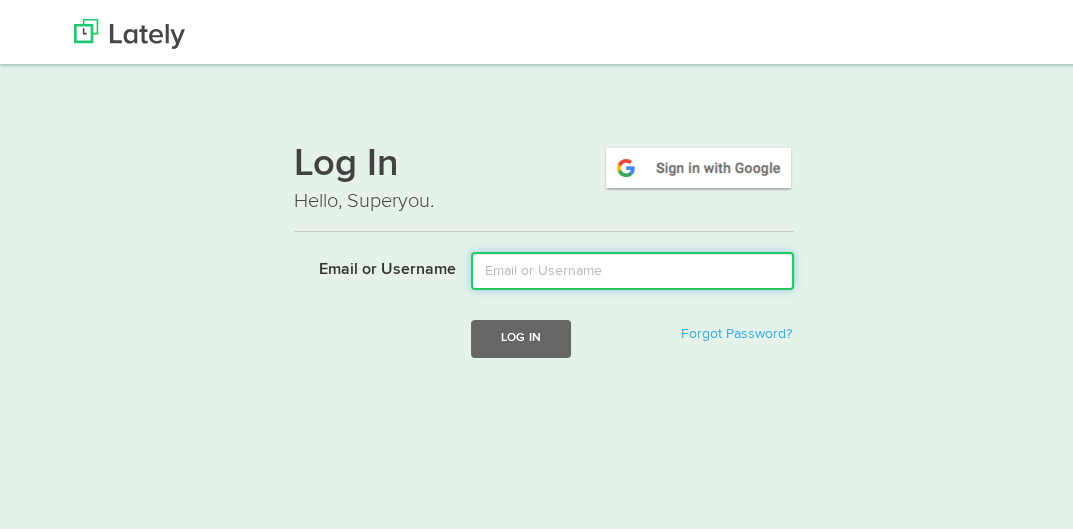 click on "Email or Username" at bounding box center [632, 267] 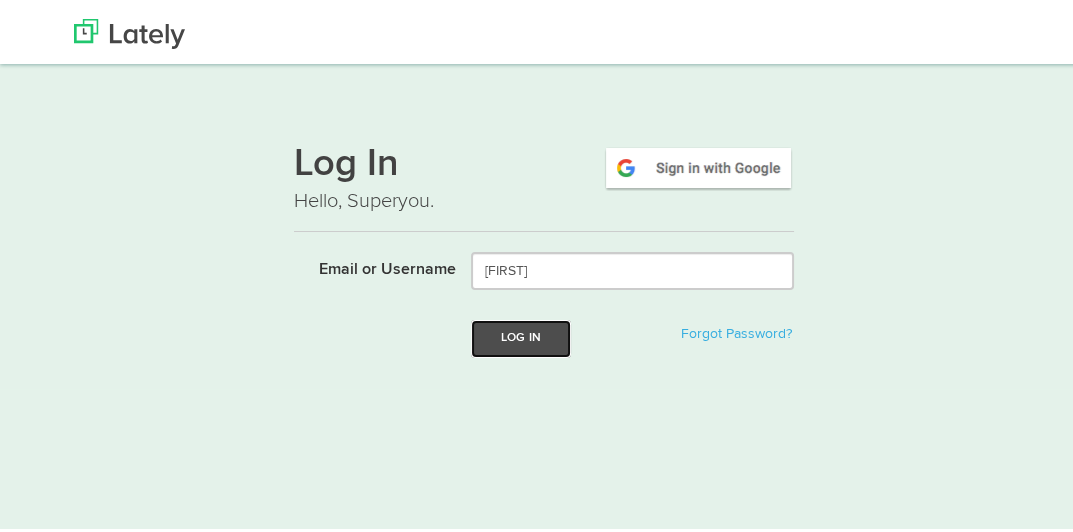 click on "Log In" at bounding box center [521, 334] 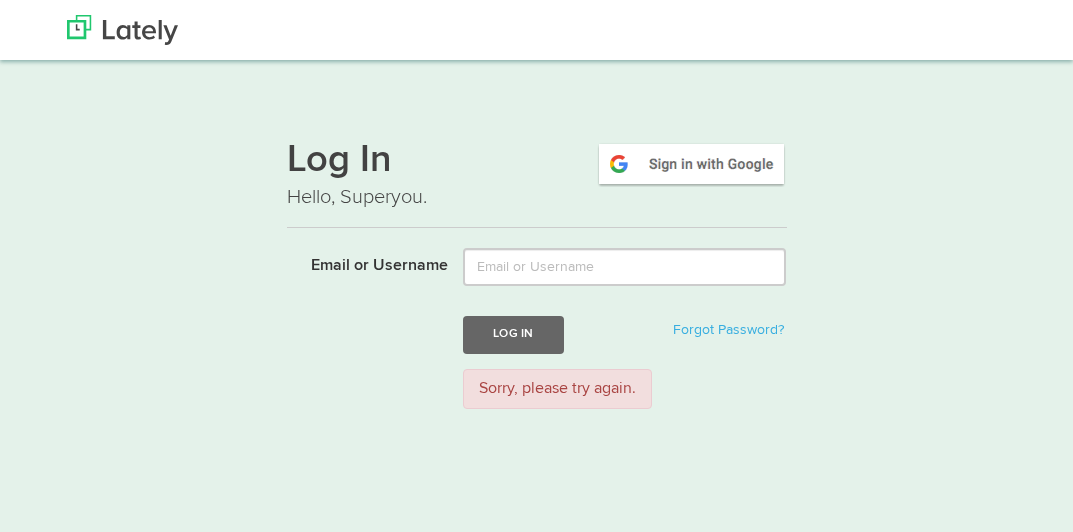 scroll, scrollTop: 0, scrollLeft: 0, axis: both 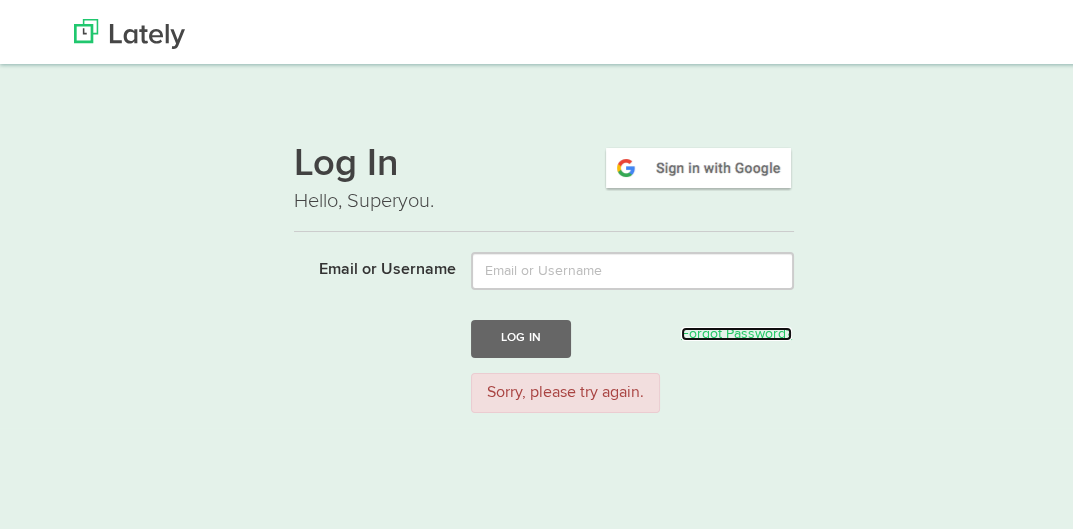 click on "Forgot Password?" at bounding box center [736, 330] 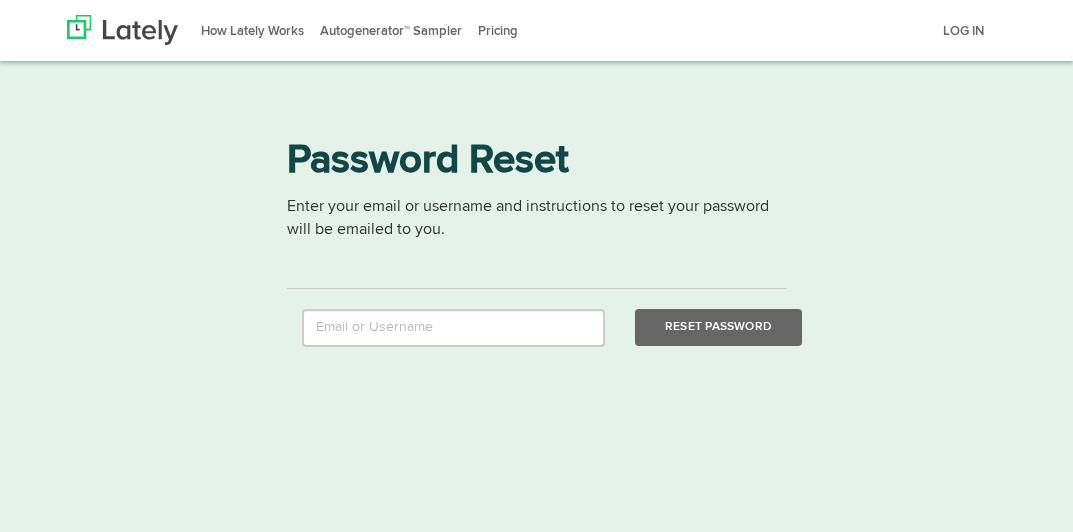scroll, scrollTop: 0, scrollLeft: 0, axis: both 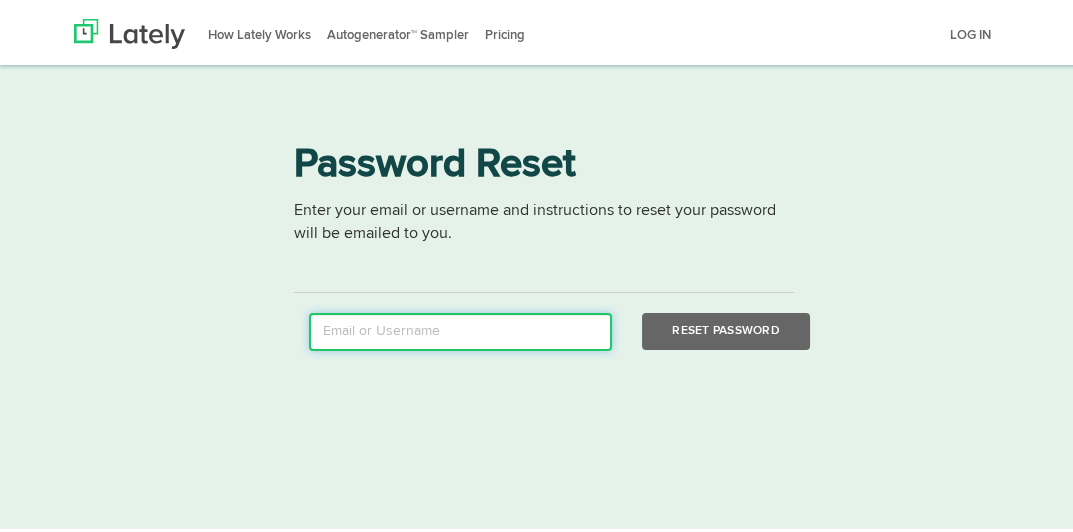 click at bounding box center [460, 328] 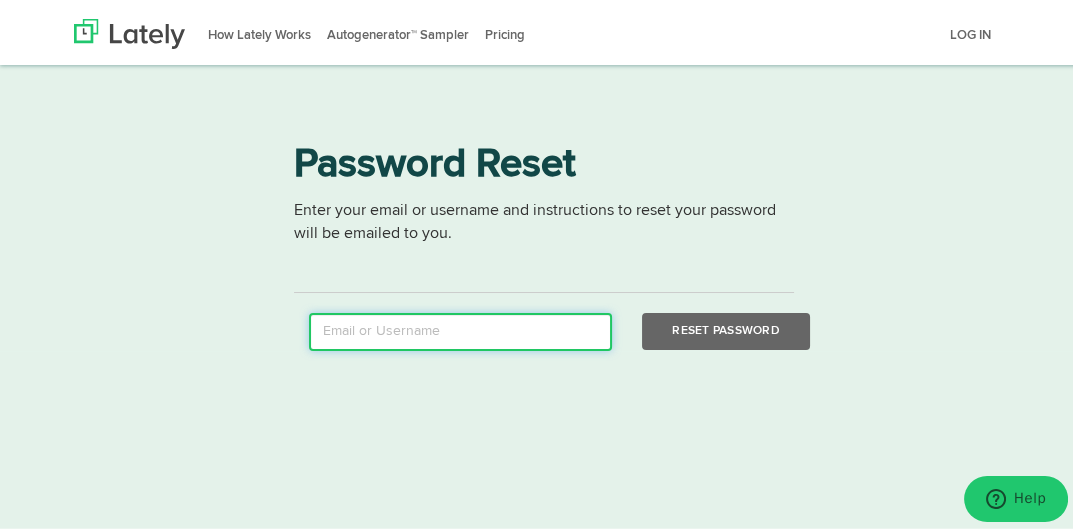 type on "[EMAIL]" 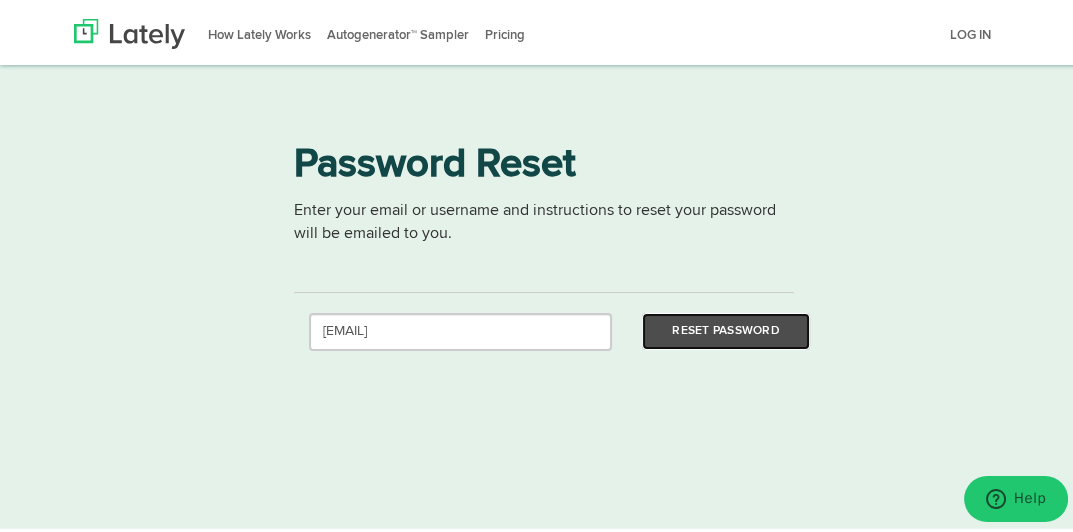 click on "Reset Password" at bounding box center [725, 327] 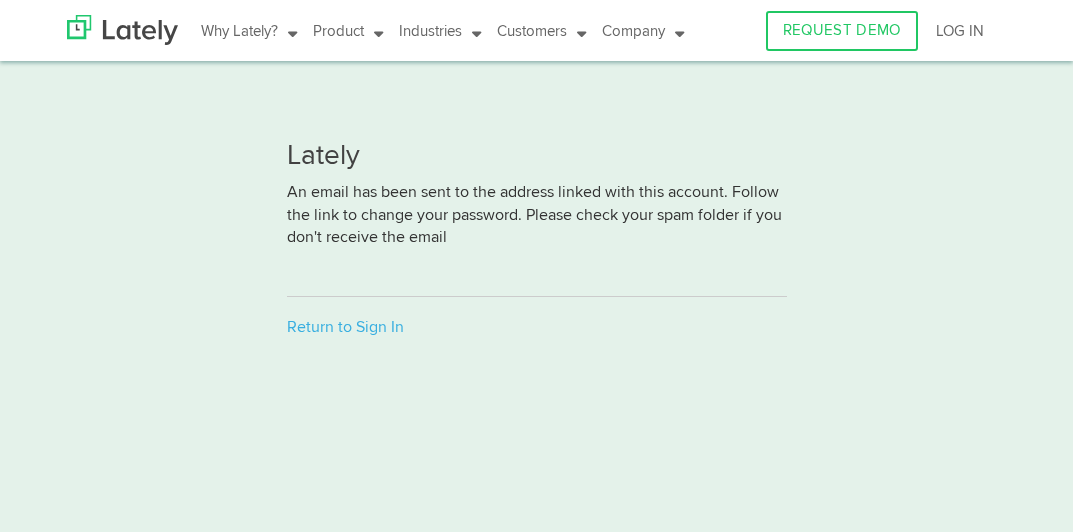 scroll, scrollTop: 0, scrollLeft: 0, axis: both 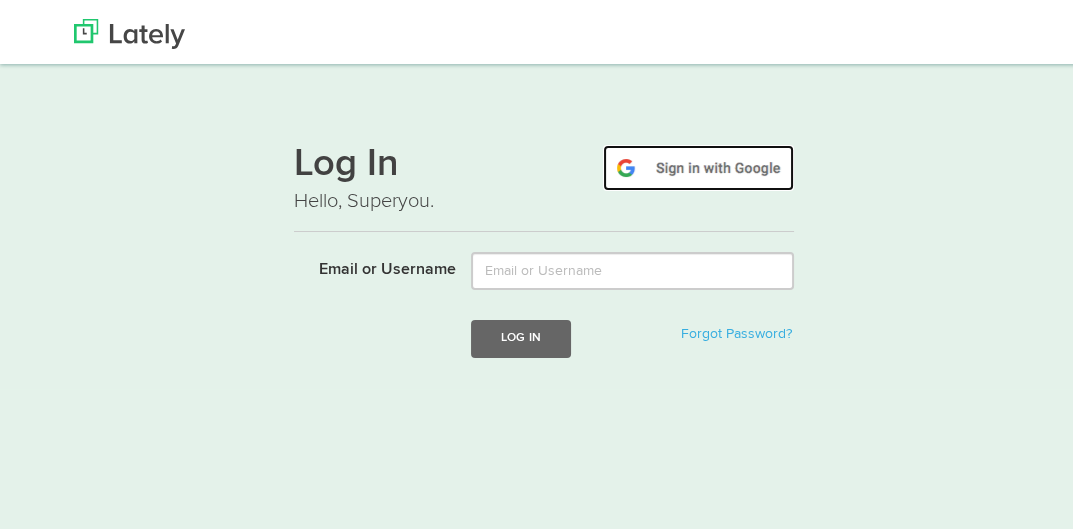 click at bounding box center [698, 164] 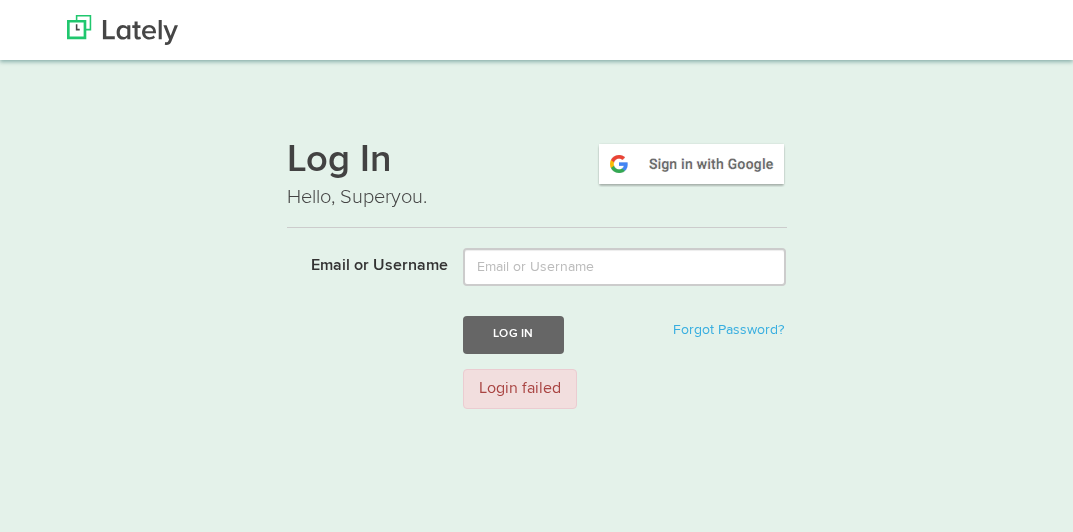 scroll, scrollTop: 0, scrollLeft: 0, axis: both 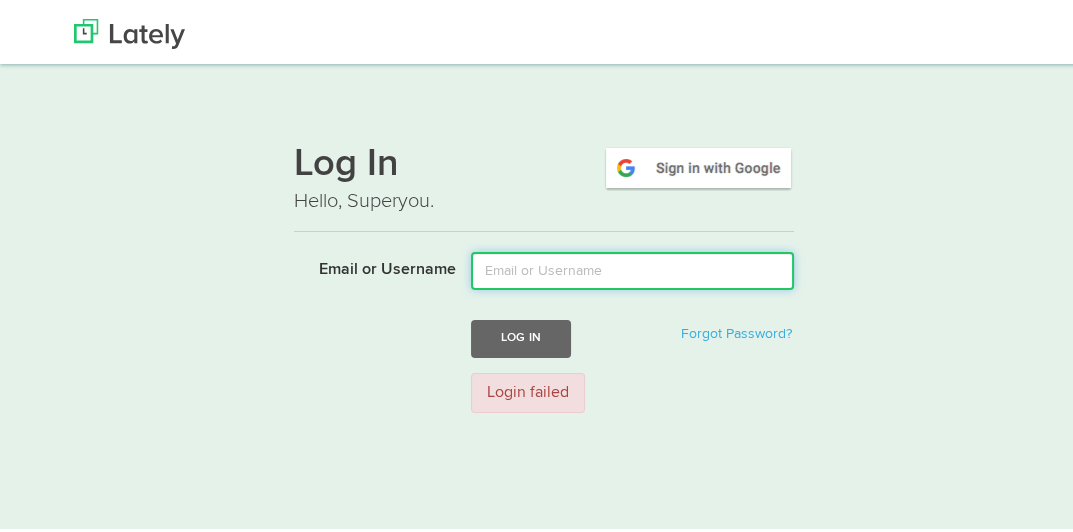 click on "Email or Username" at bounding box center [632, 267] 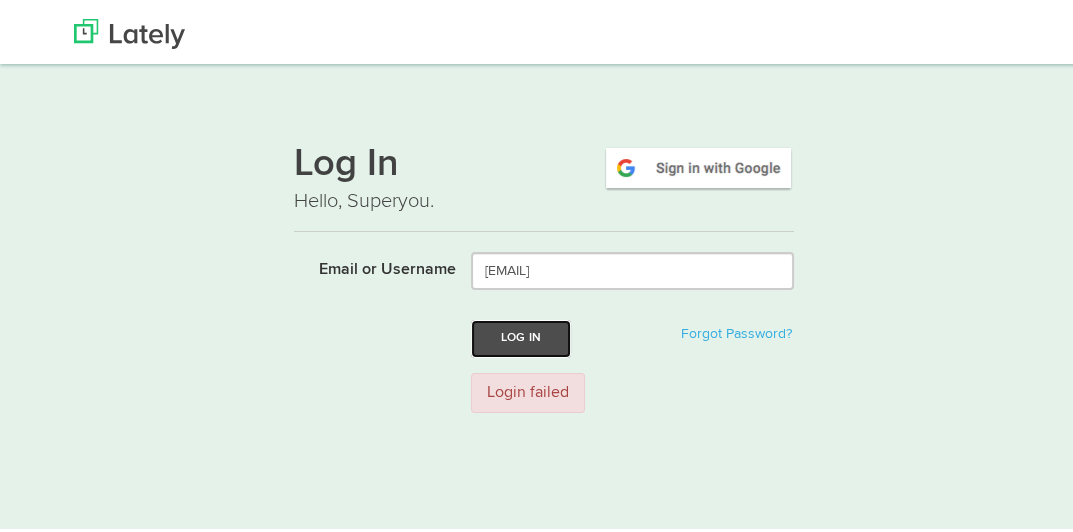 click on "Log In" at bounding box center (521, 334) 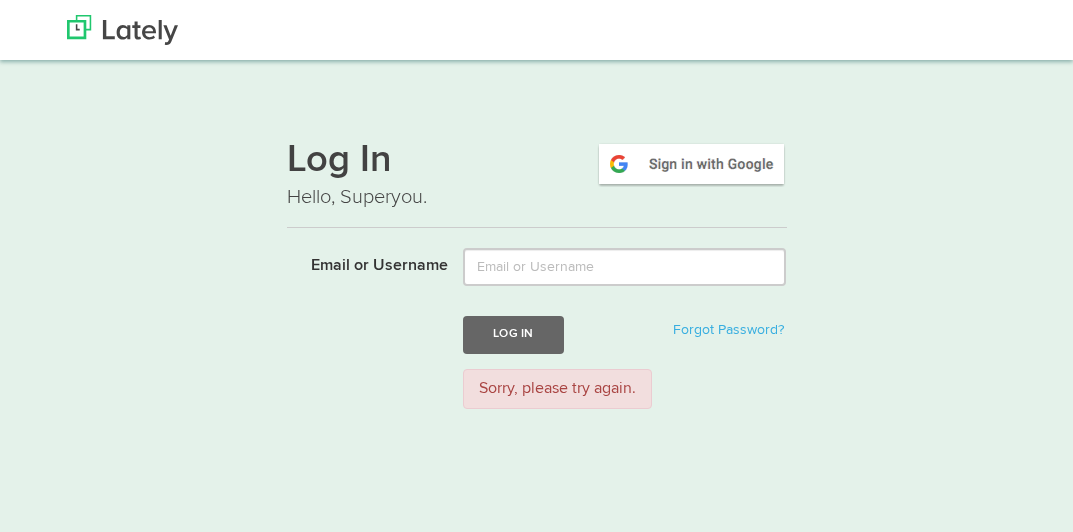 scroll, scrollTop: 0, scrollLeft: 0, axis: both 